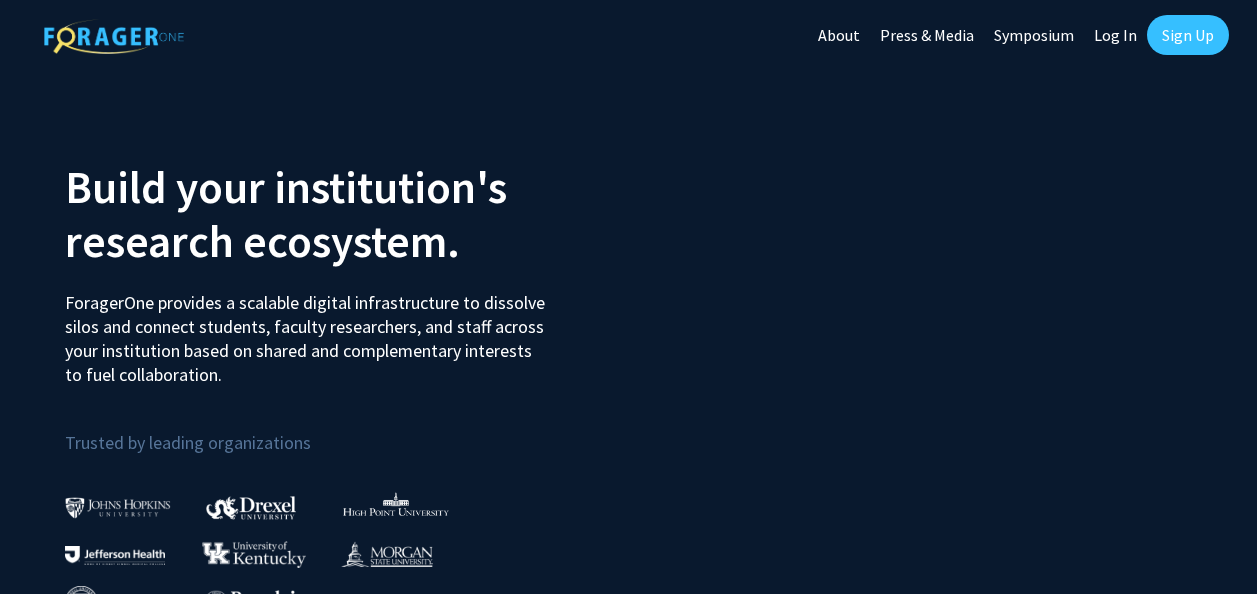 scroll, scrollTop: 0, scrollLeft: 0, axis: both 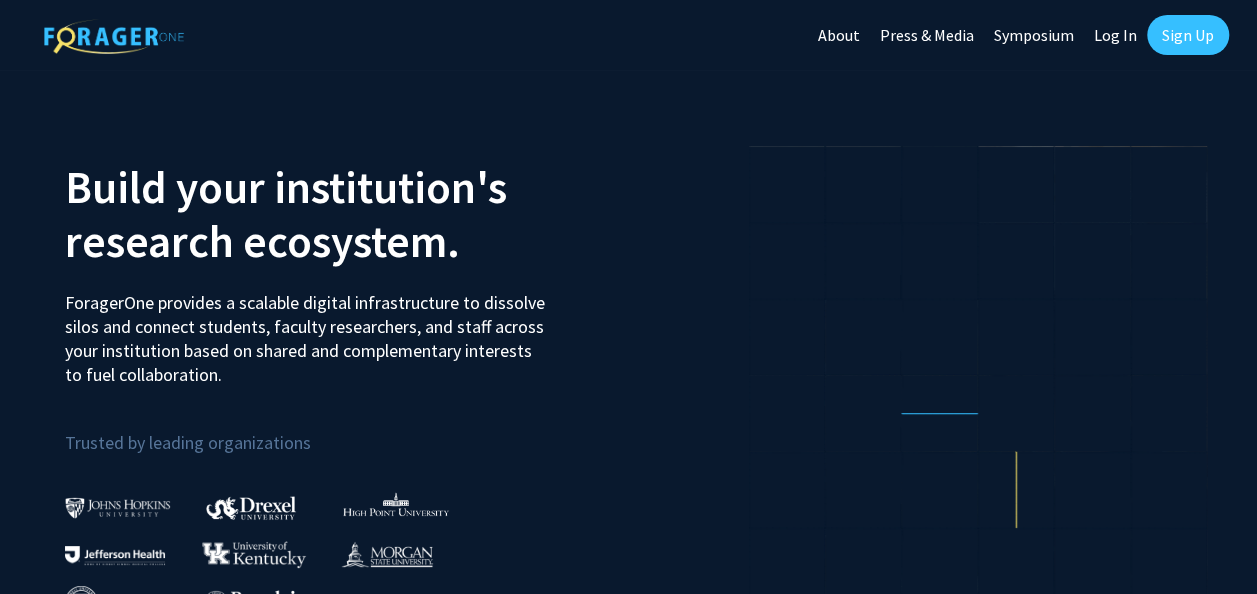 click on "Log In" 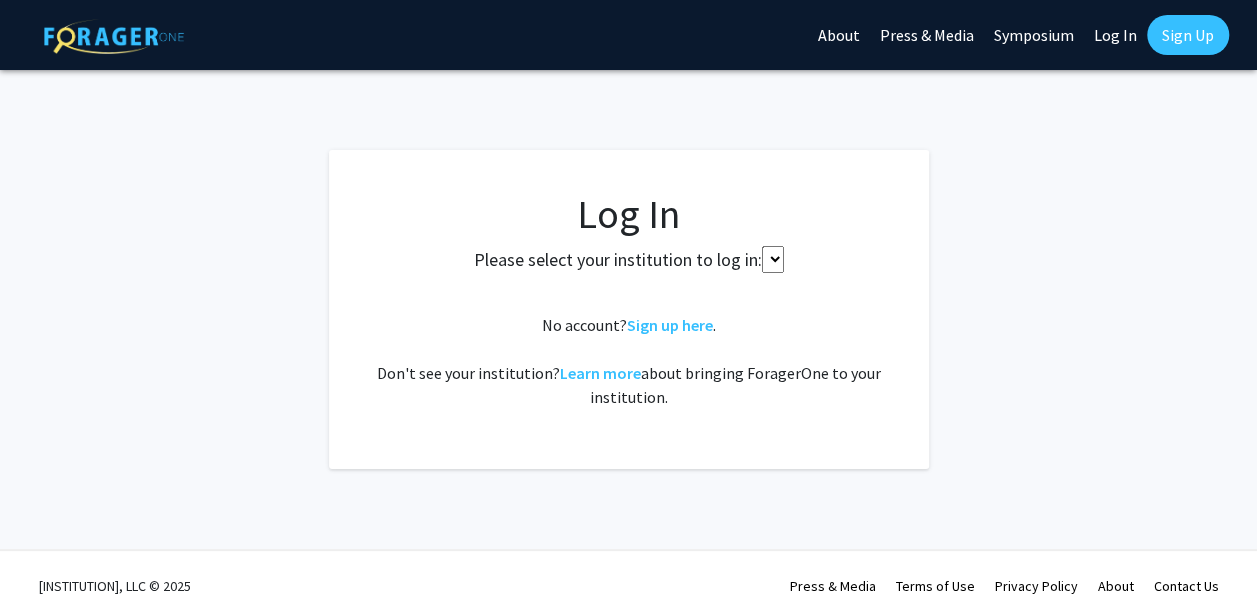 select 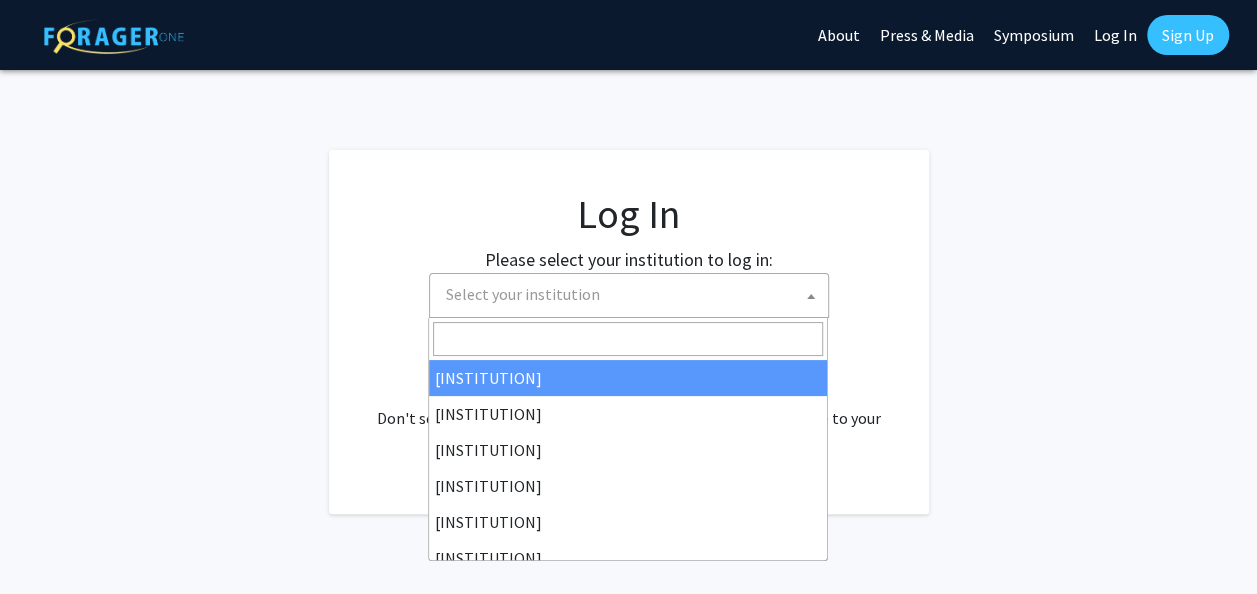 click on "Select your institution" at bounding box center [633, 294] 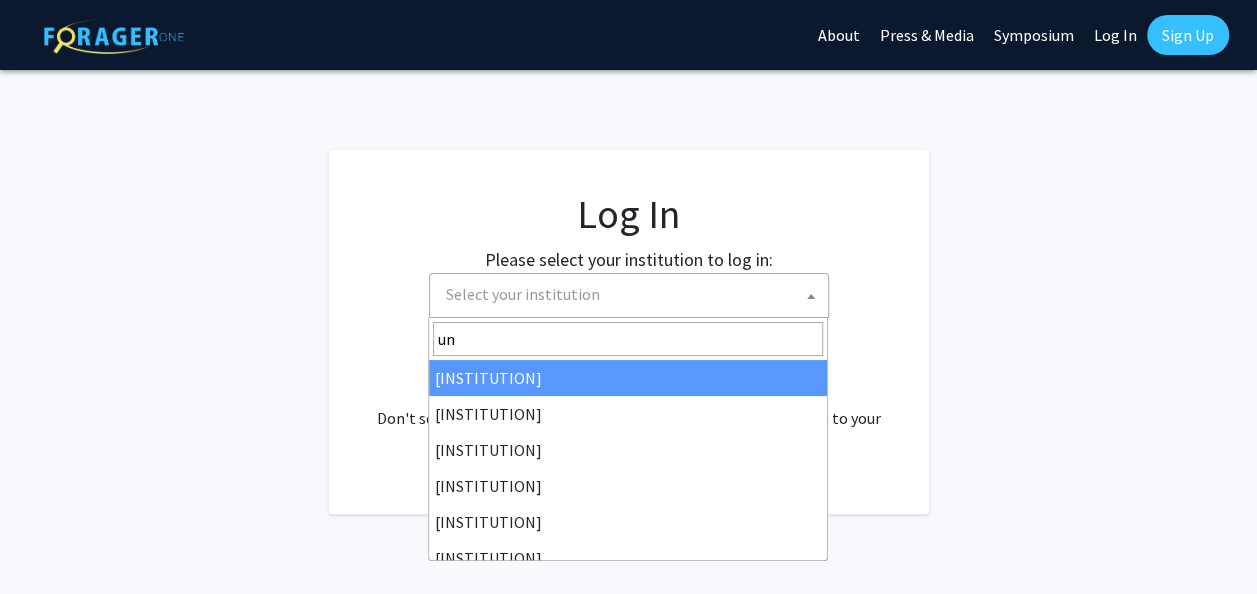 type on "u" 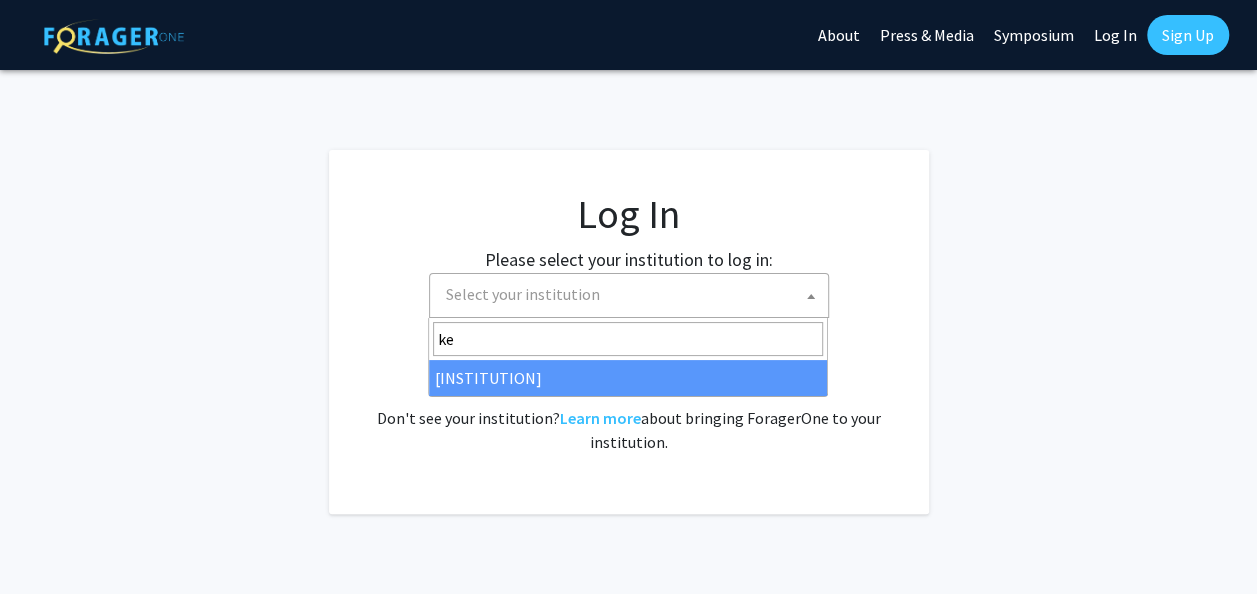 type on "ke" 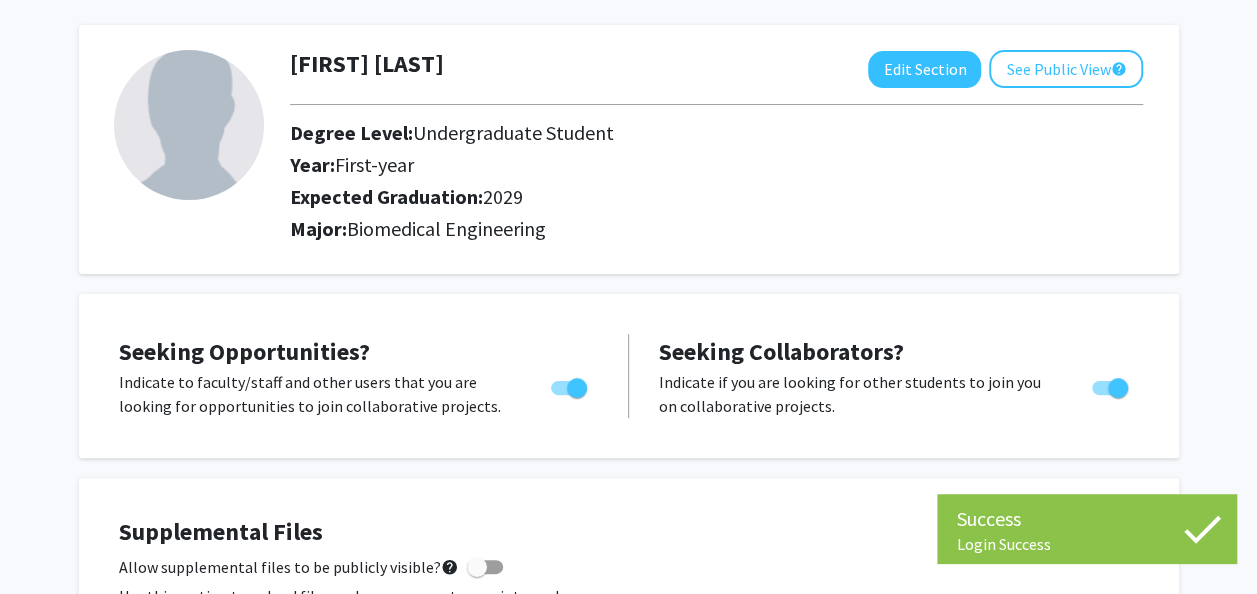 scroll, scrollTop: 82, scrollLeft: 0, axis: vertical 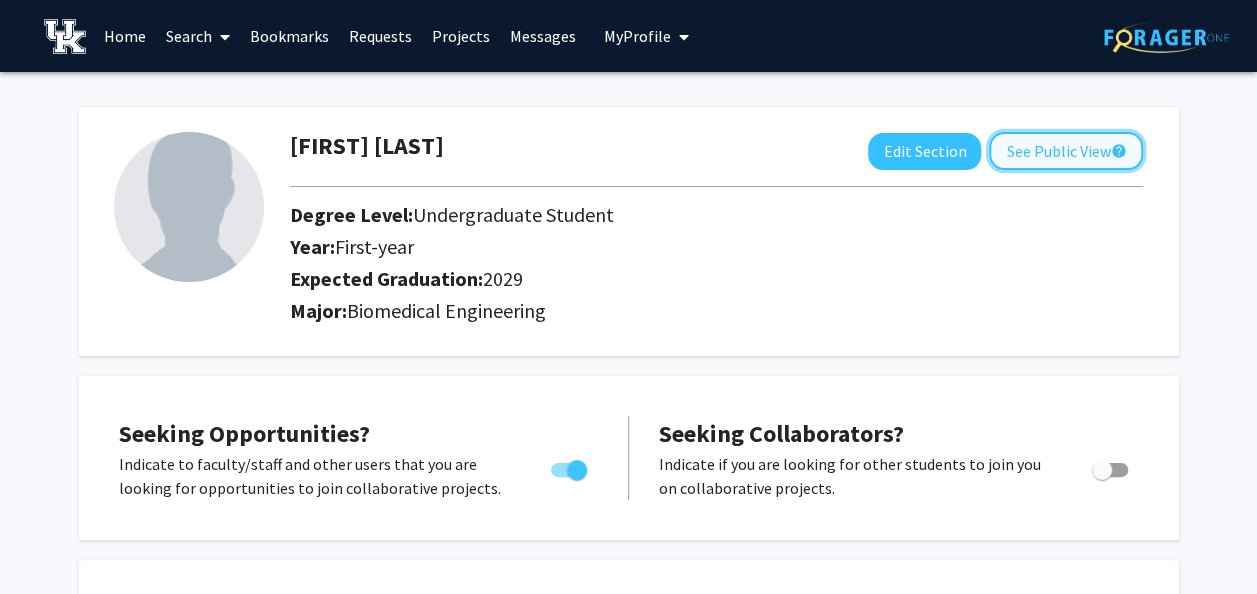 click on "See Public View  help" 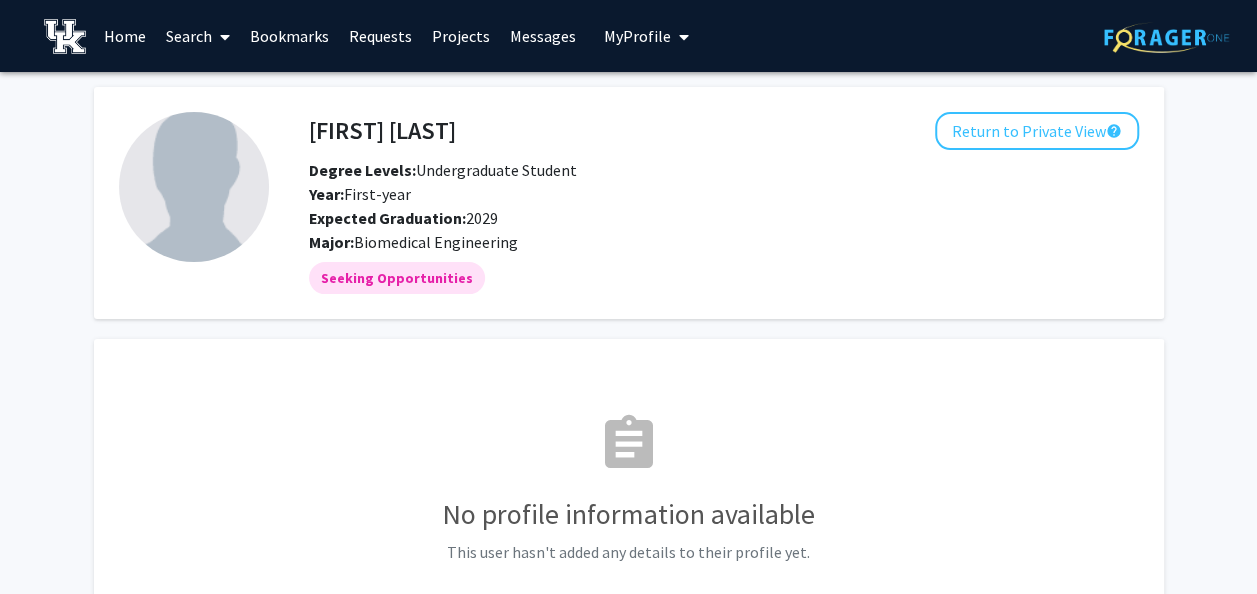 click on "Search" at bounding box center [198, 36] 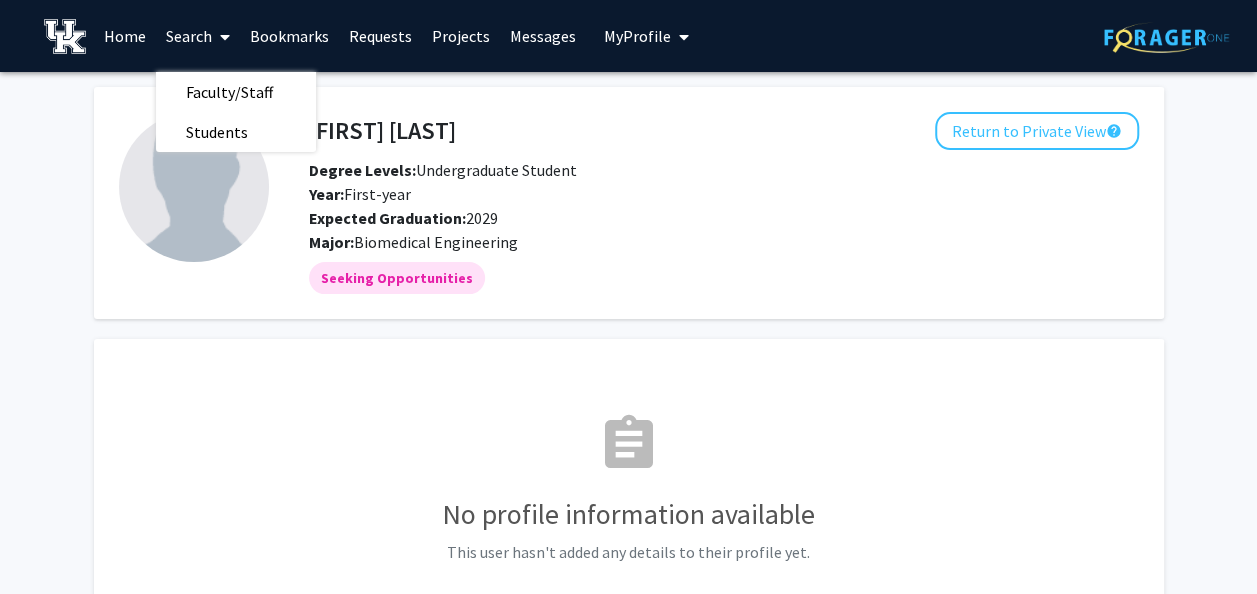 click on "Faculty/Staff" at bounding box center (229, 92) 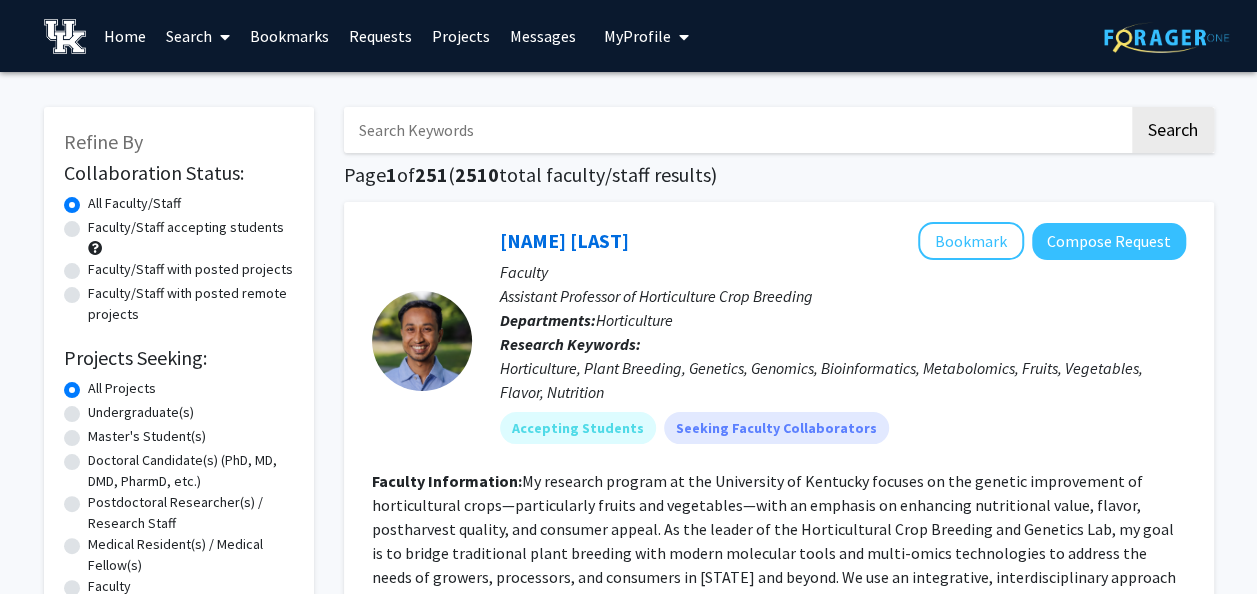 click on "Faculty/Staff accepting students" 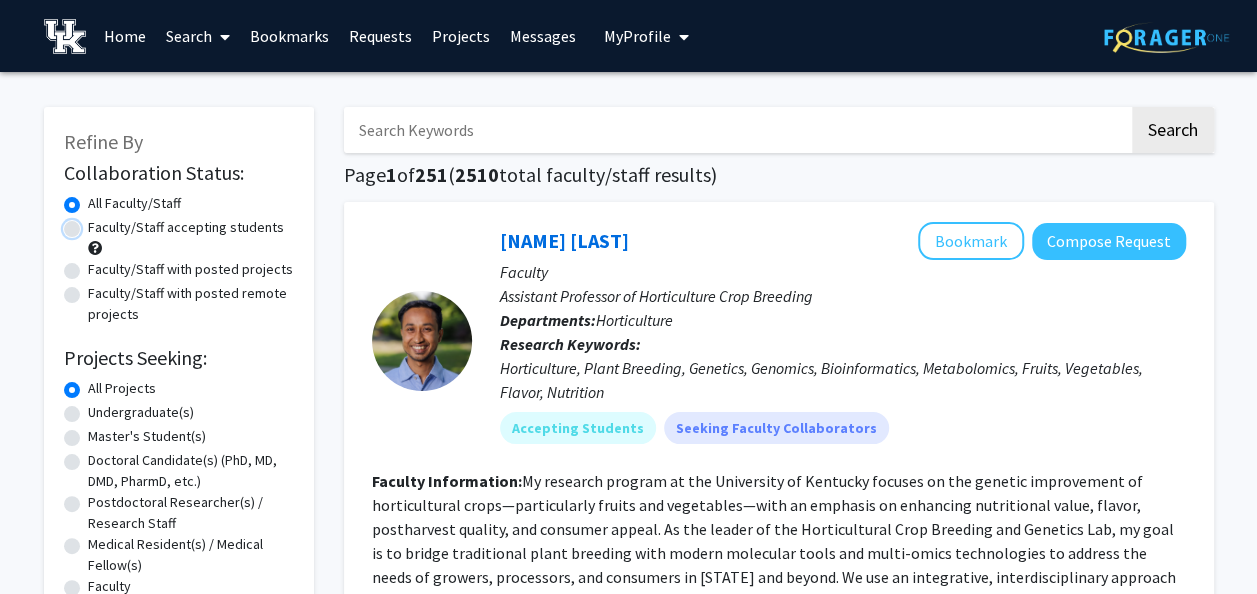 click on "Faculty/Staff accepting students" at bounding box center (94, 223) 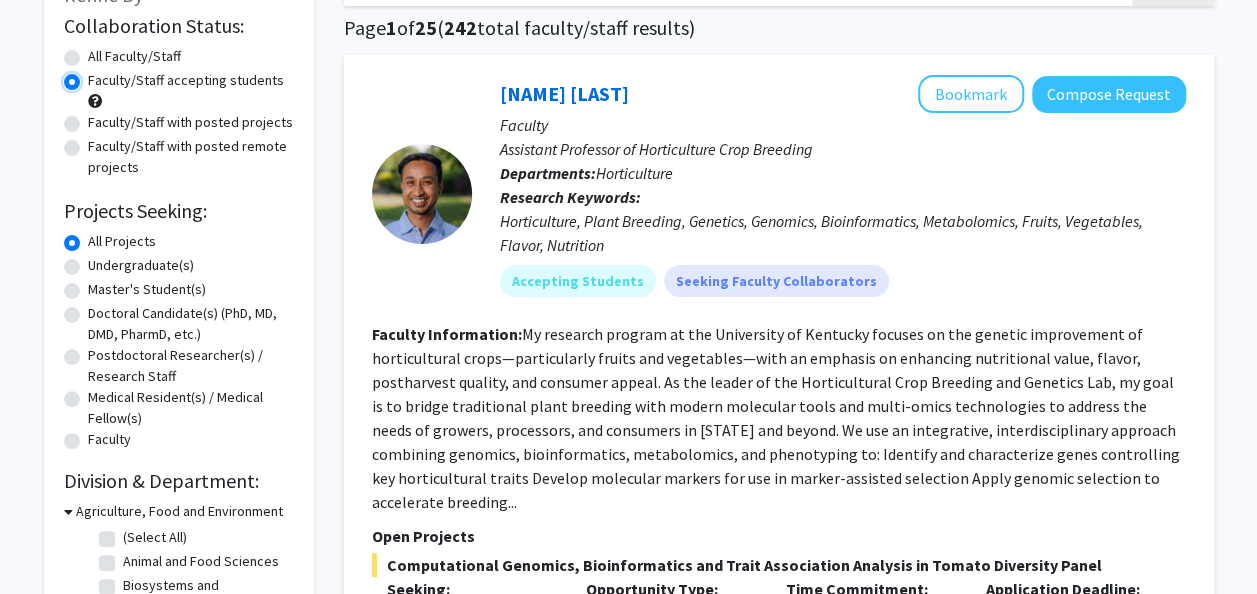 scroll, scrollTop: 172, scrollLeft: 0, axis: vertical 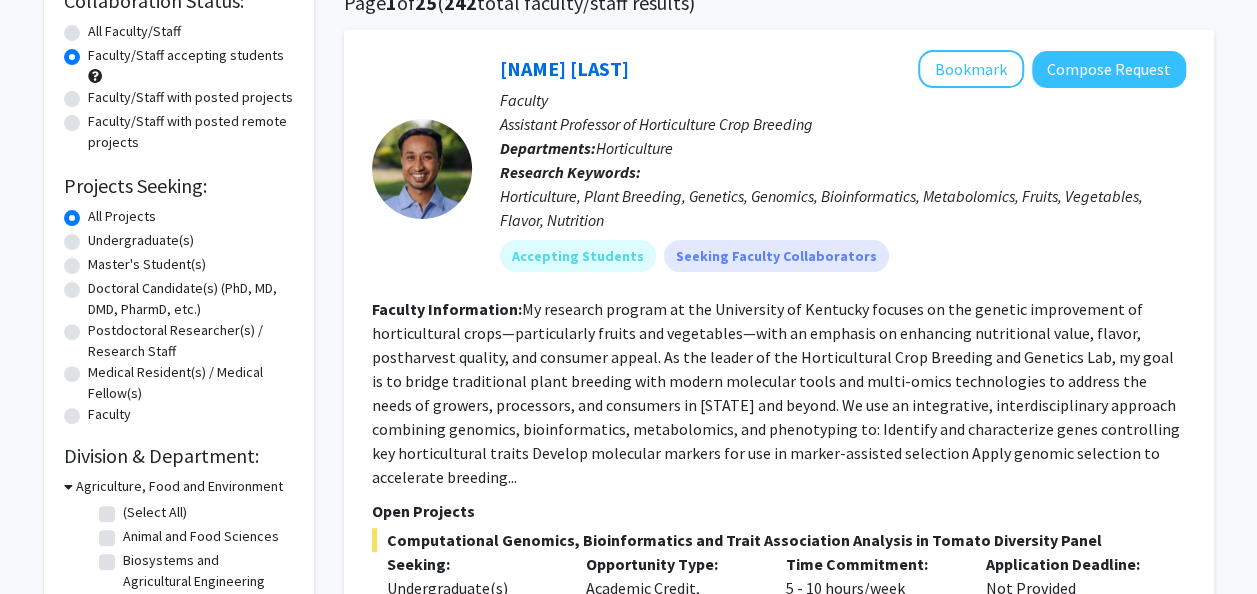 click on "Undergraduate(s)" 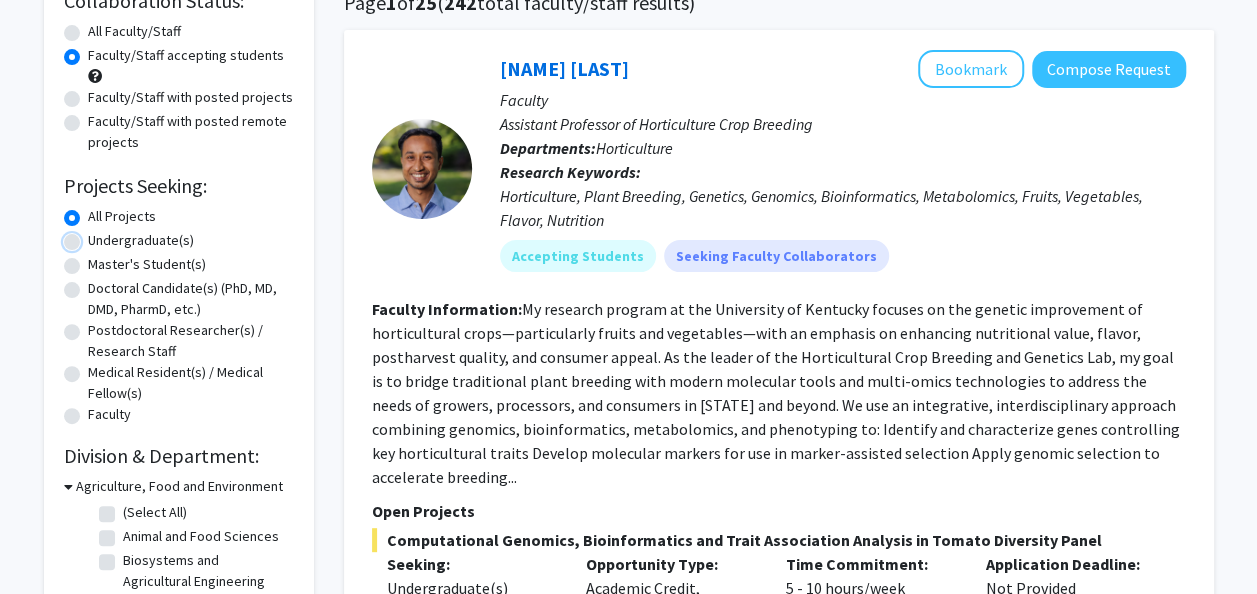 click on "Undergraduate(s)" at bounding box center [94, 236] 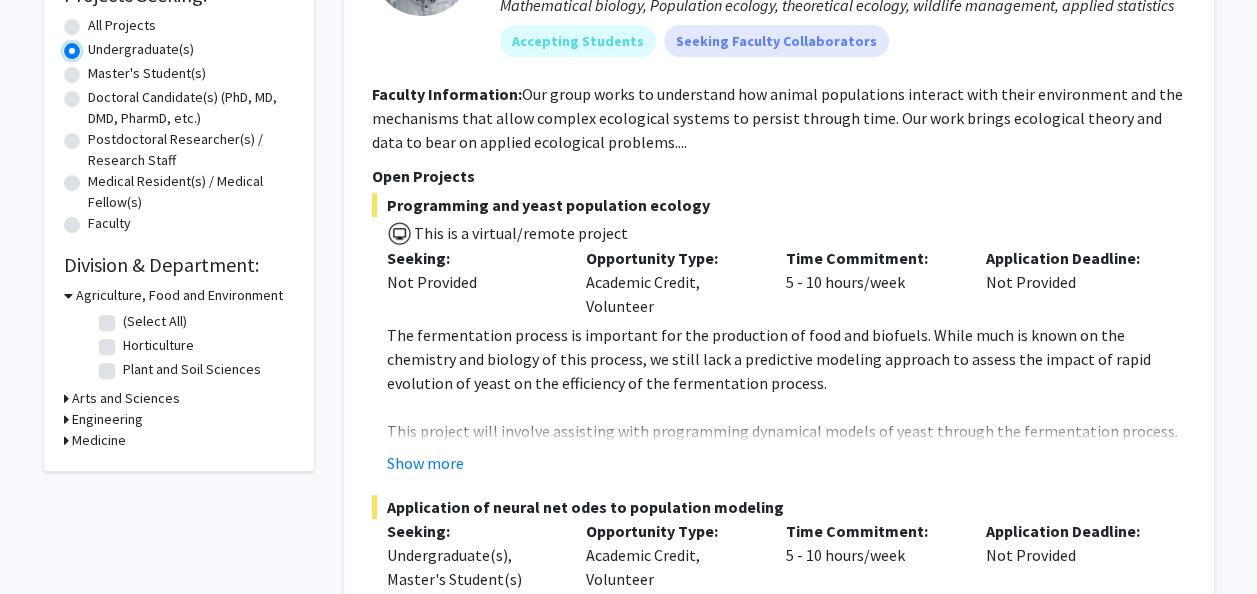 scroll, scrollTop: 368, scrollLeft: 0, axis: vertical 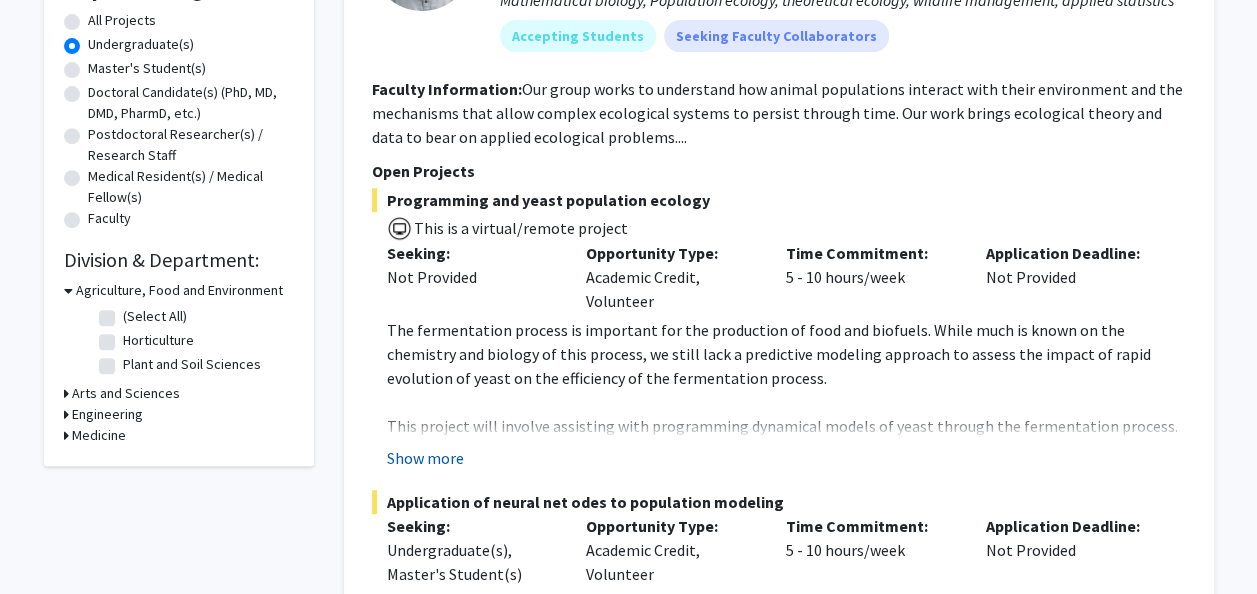 click on "Show more" 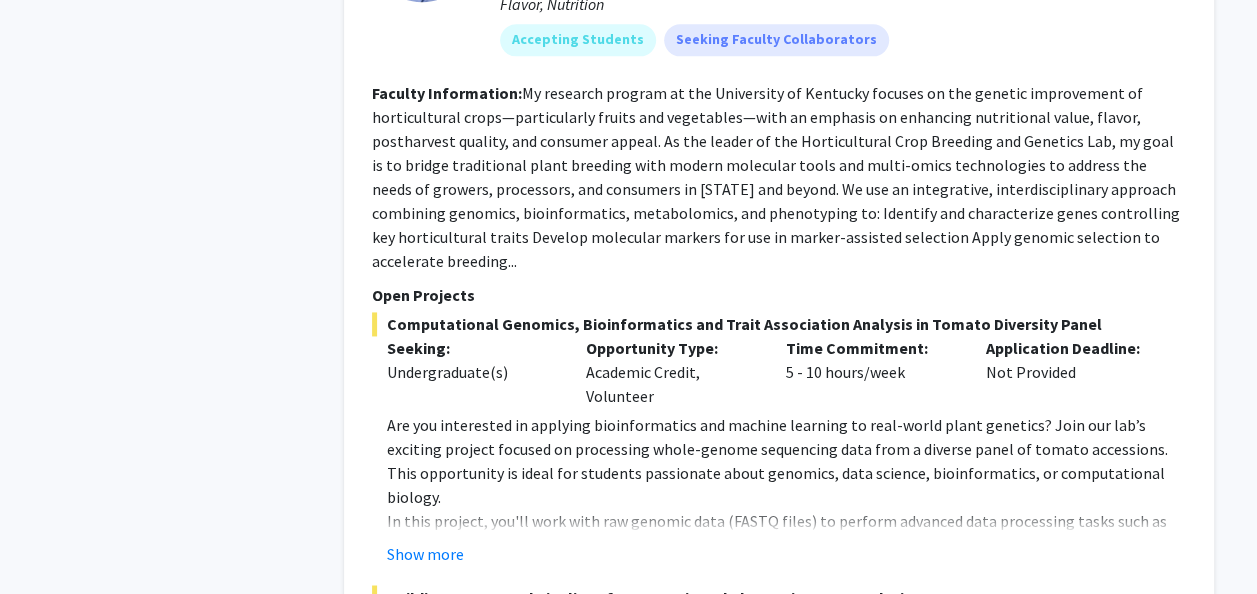 scroll, scrollTop: 1325, scrollLeft: 0, axis: vertical 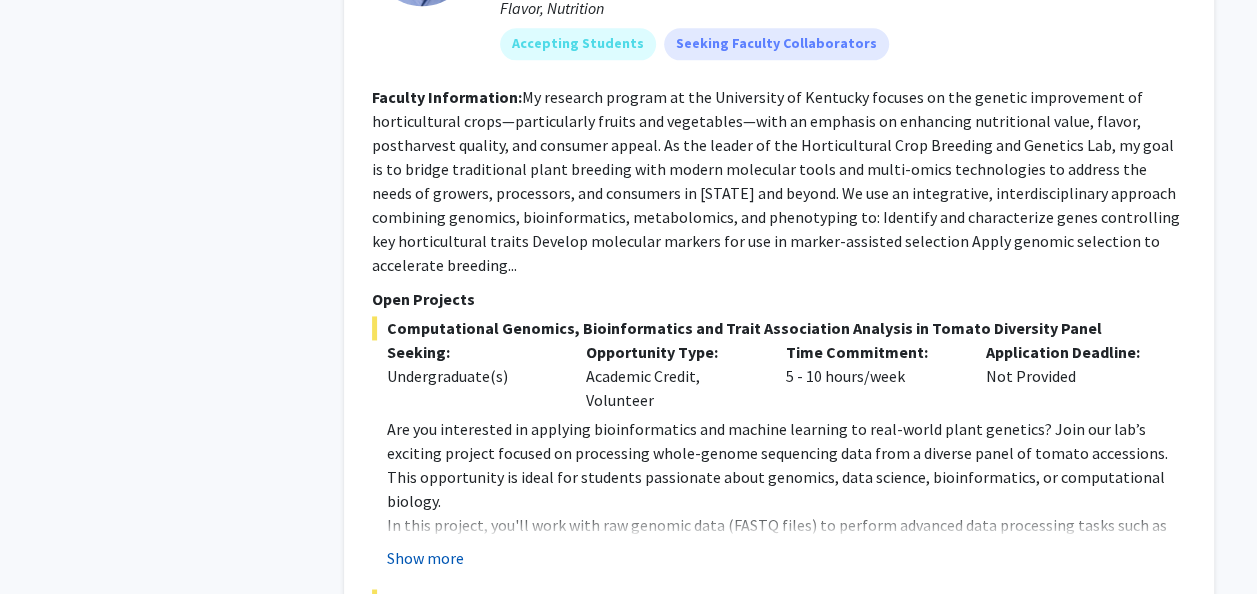 click on "Show more" 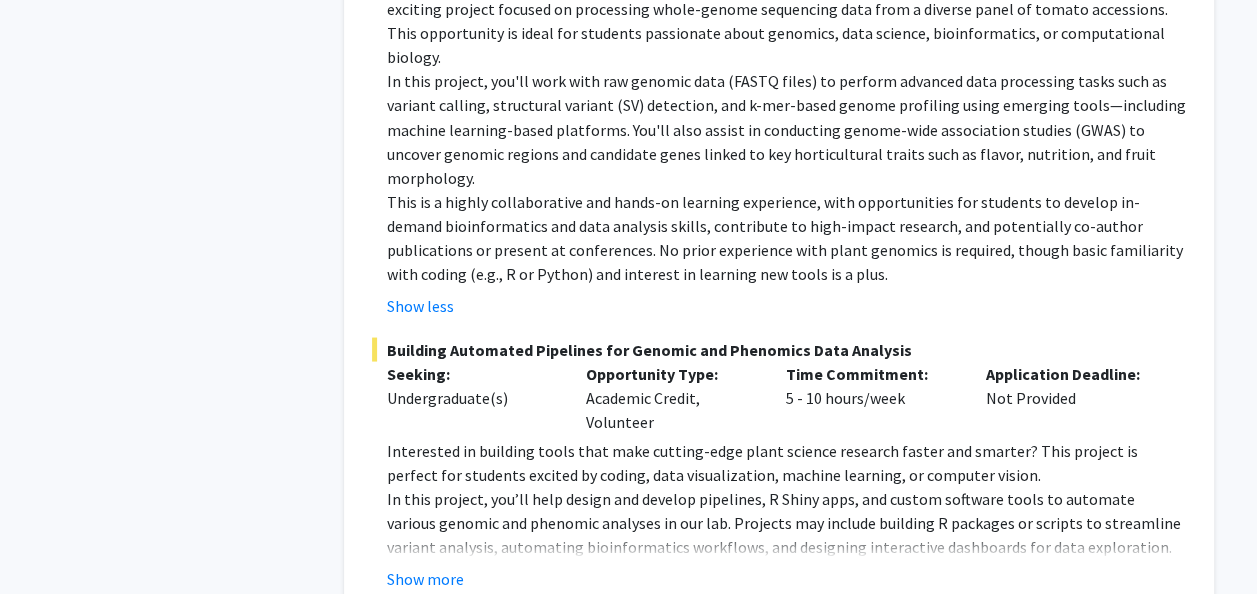 scroll, scrollTop: 1778, scrollLeft: 0, axis: vertical 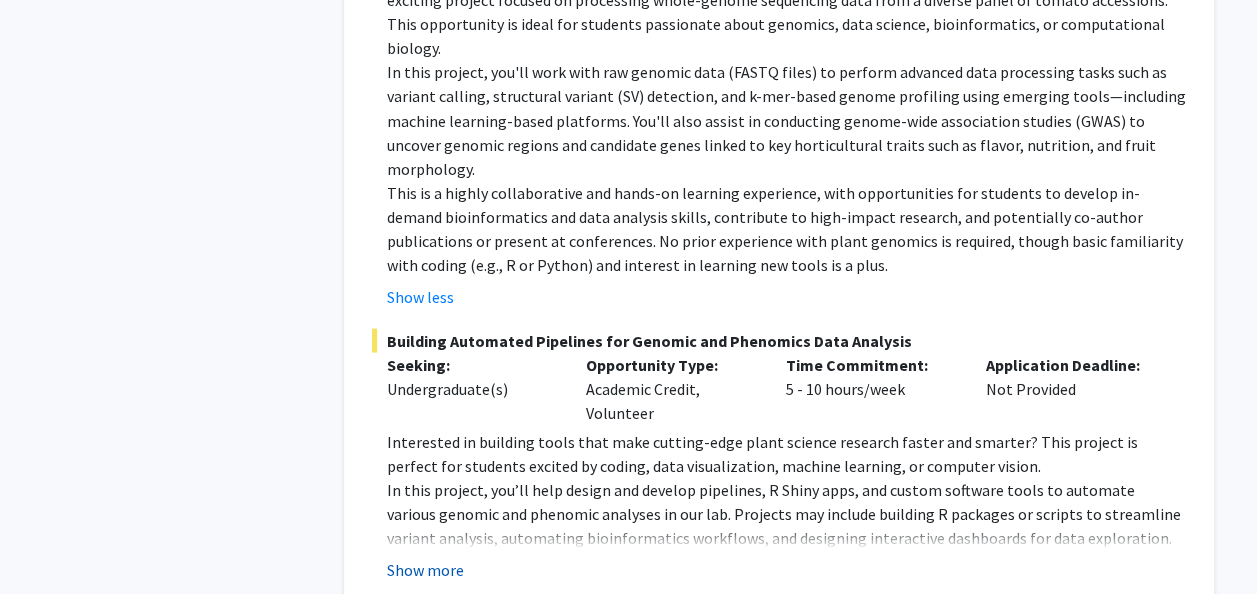 click on "Show more" 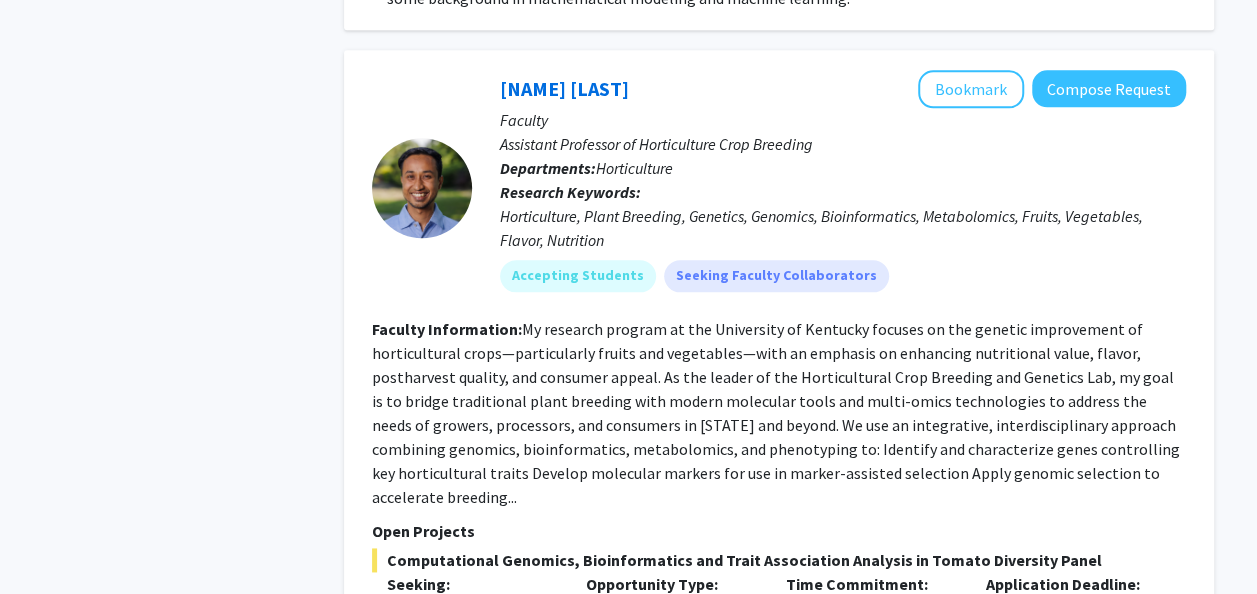 scroll, scrollTop: 1092, scrollLeft: 0, axis: vertical 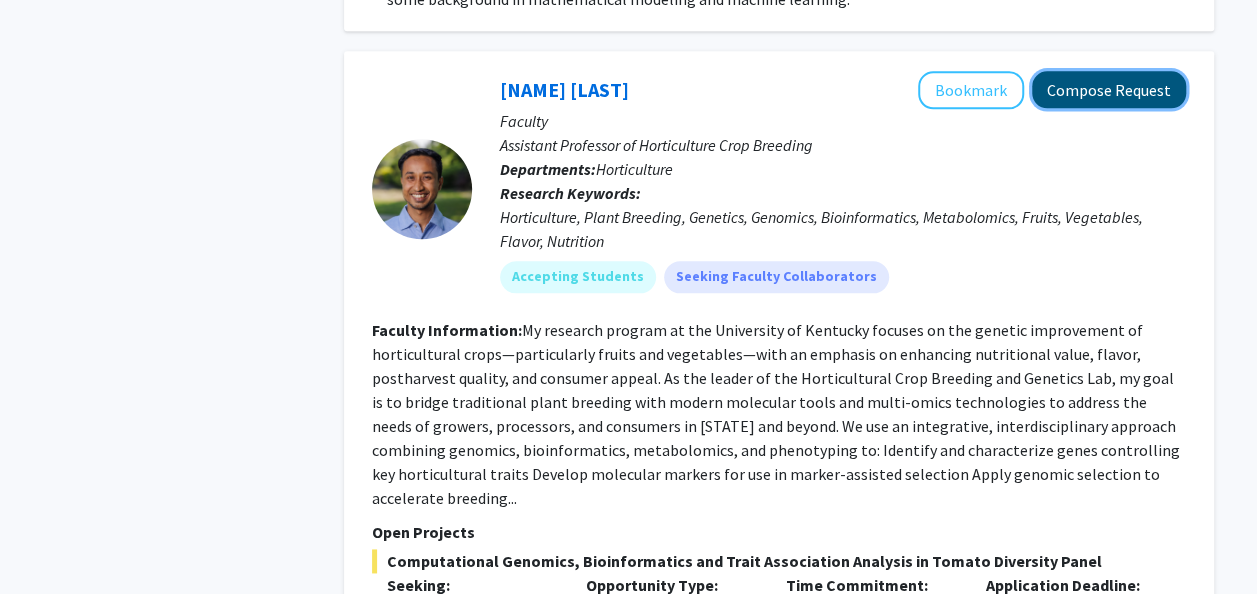 click on "Compose Request" 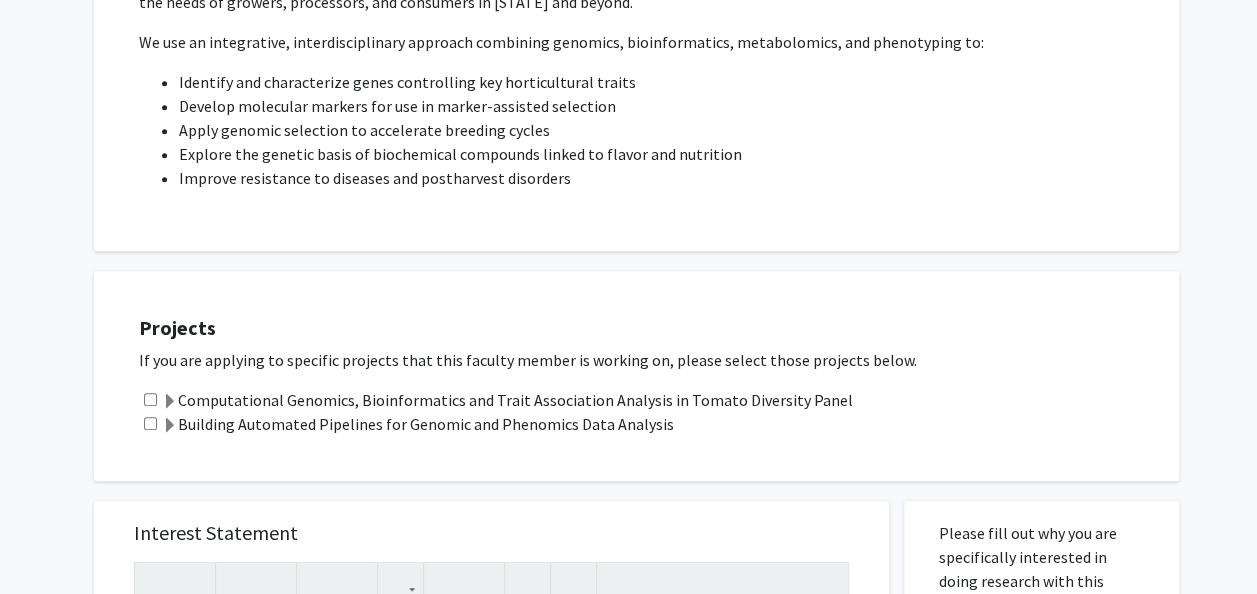 scroll, scrollTop: 471, scrollLeft: 0, axis: vertical 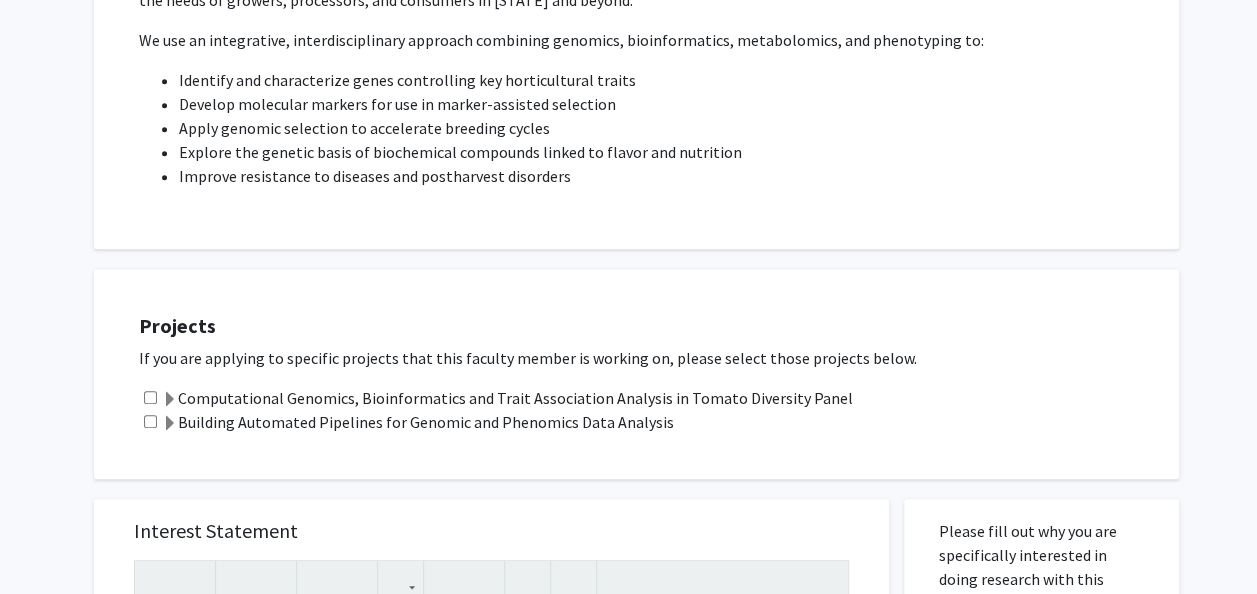 click on "Computational Genomics, Bioinformatics and Trait Association Analysis in Tomato Diversity Panel" 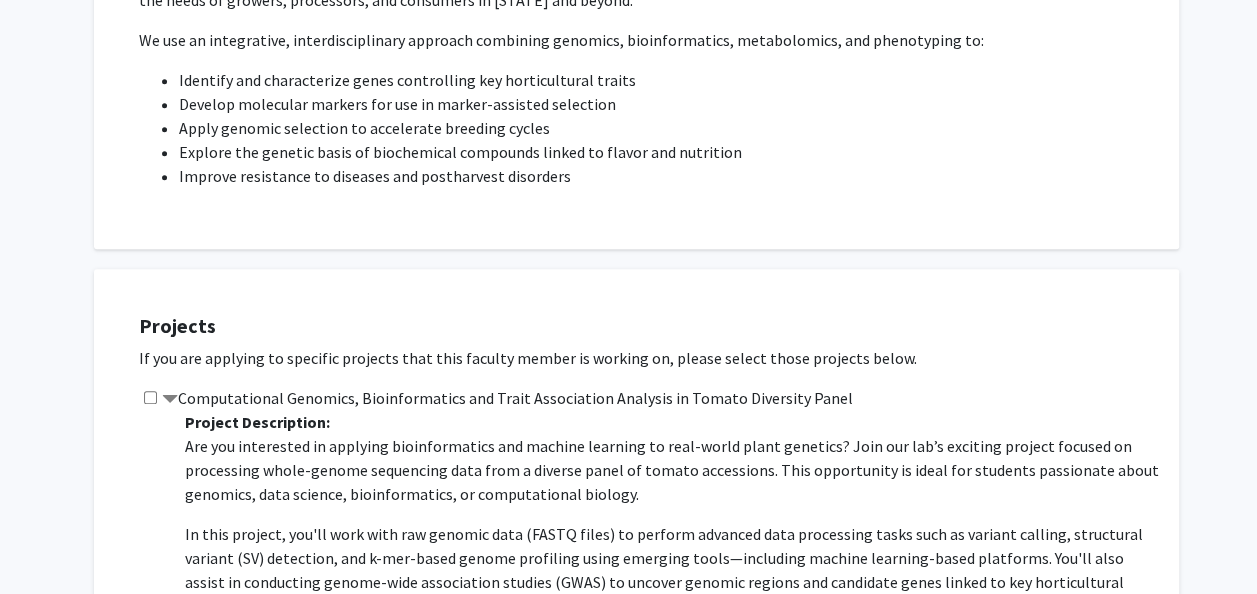click 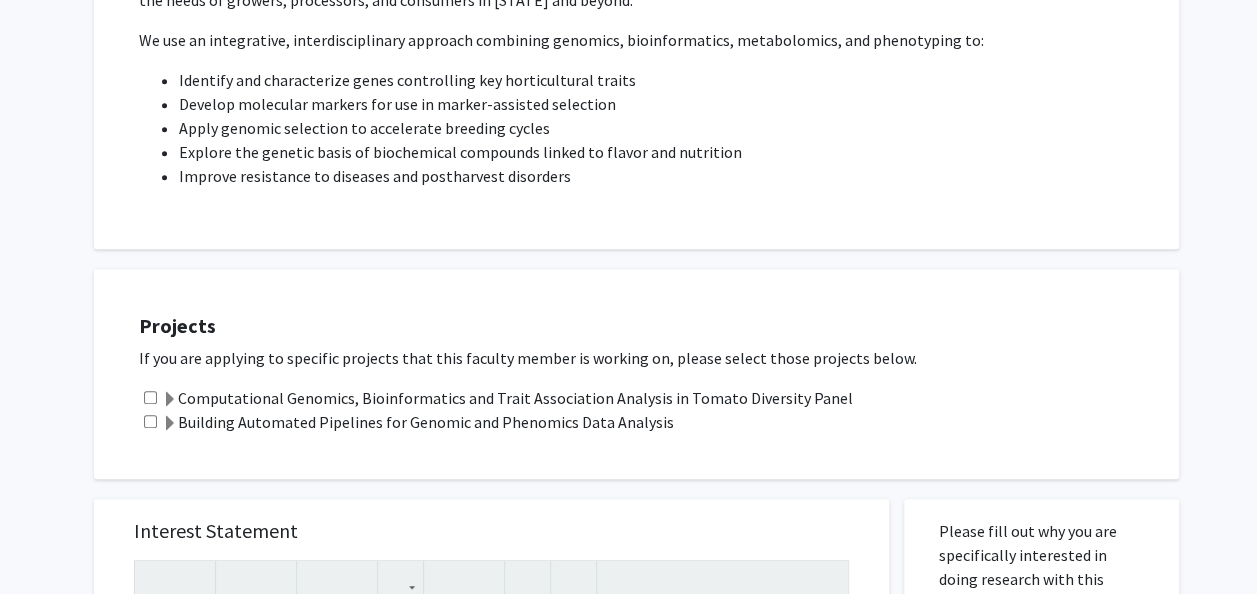 click on "Computational Genomics, Bioinformatics and Trait Association Analysis in Tomato Diversity Panel" 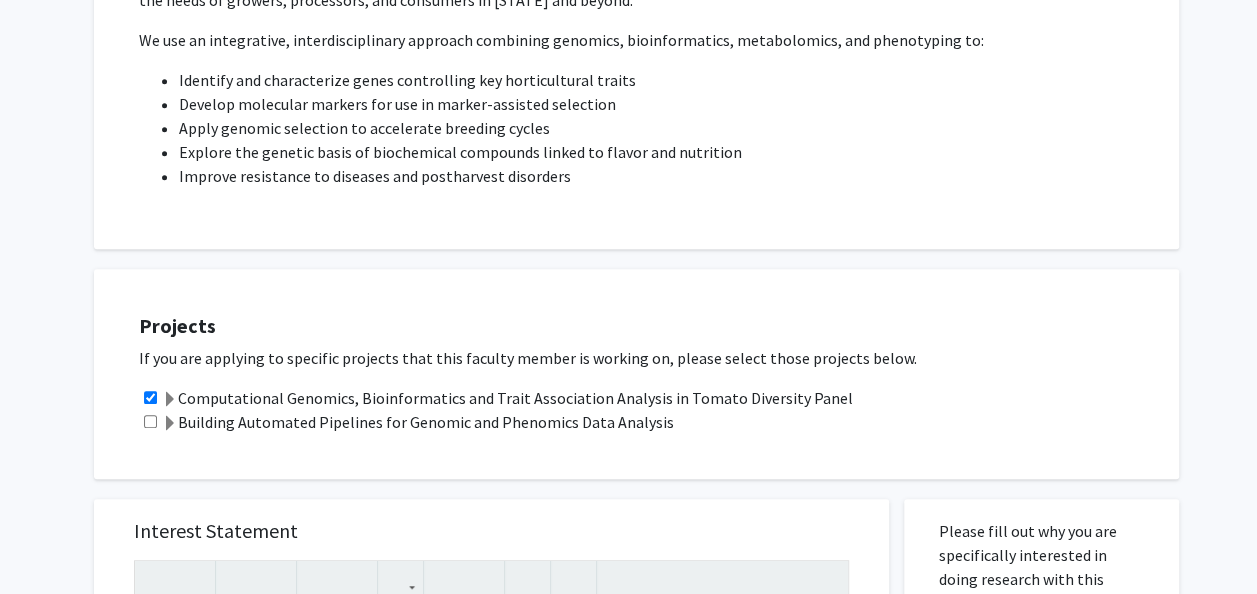 click 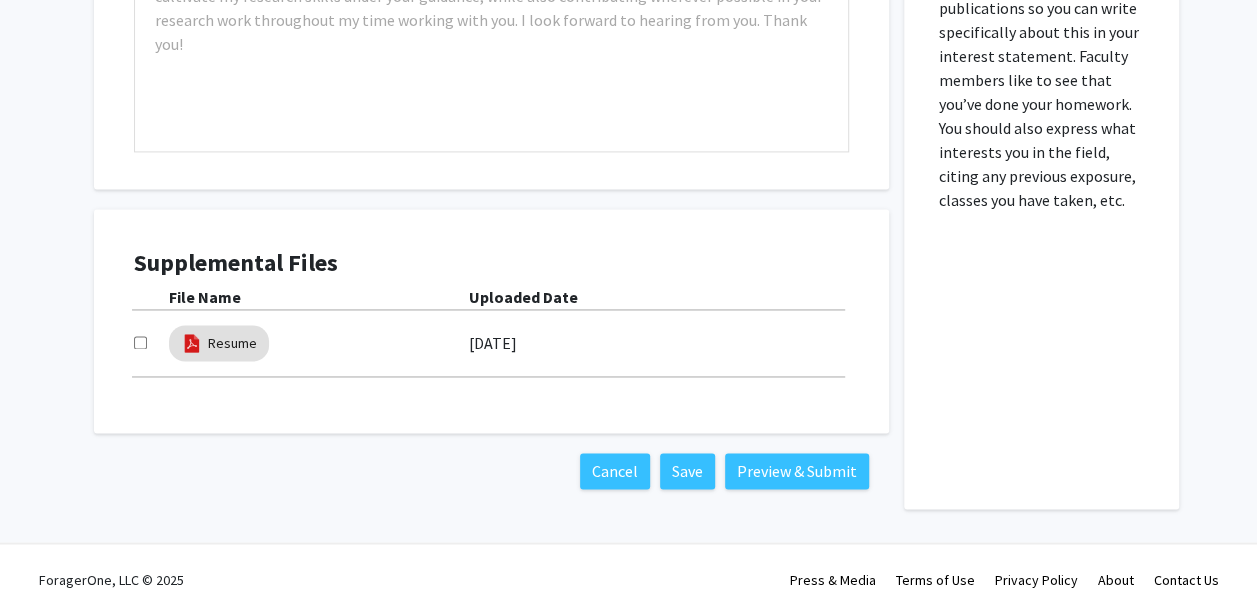 scroll, scrollTop: 1379, scrollLeft: 0, axis: vertical 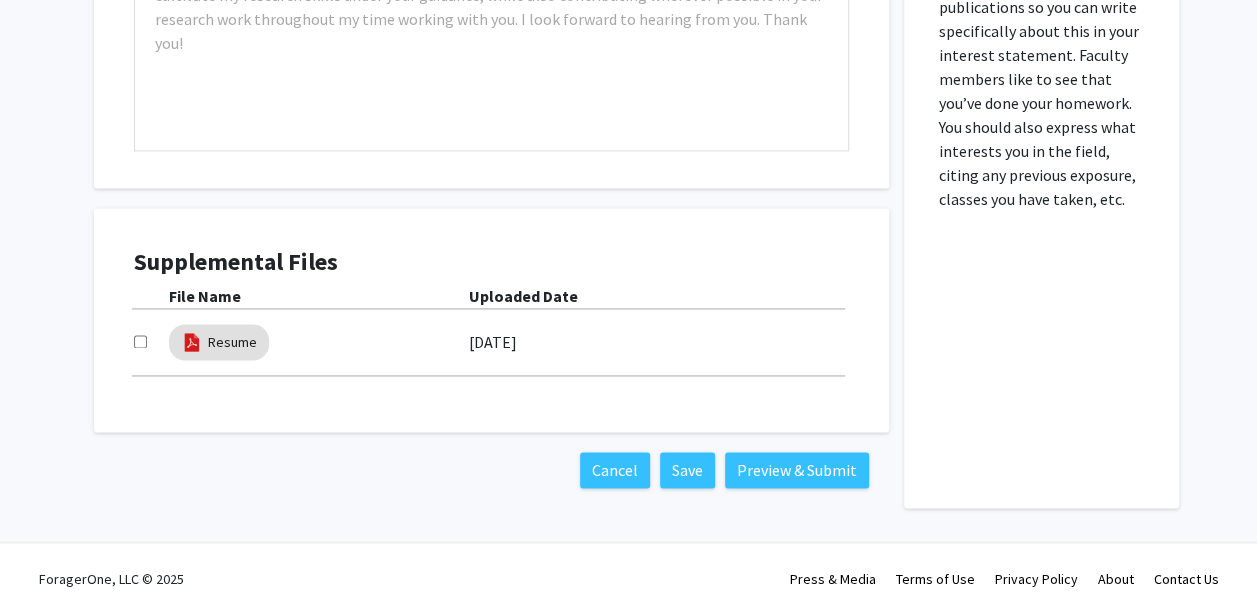 click at bounding box center [140, 341] 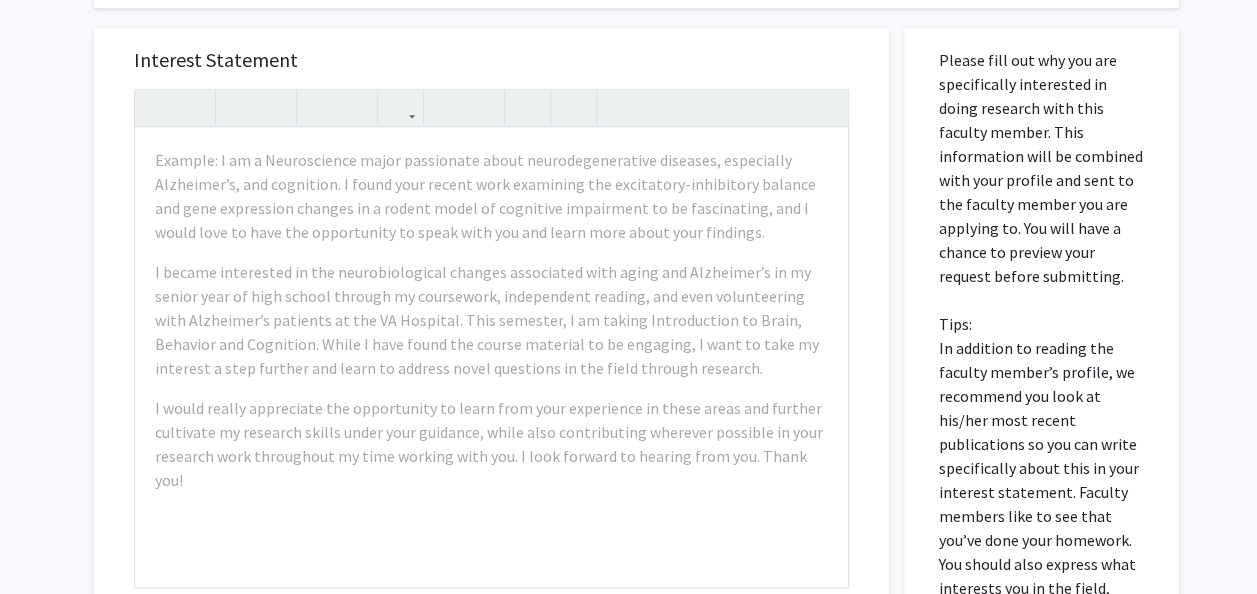 scroll, scrollTop: 941, scrollLeft: 0, axis: vertical 